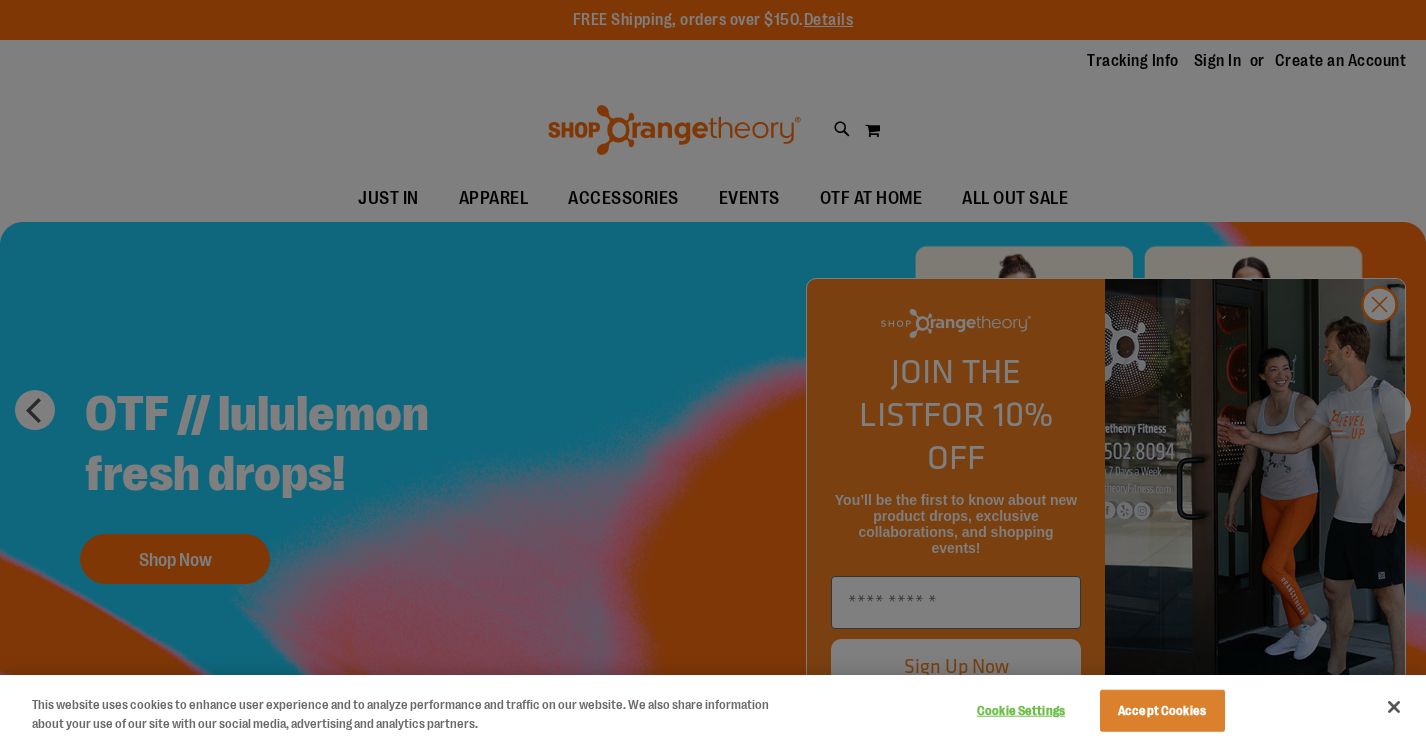 scroll, scrollTop: 0, scrollLeft: 0, axis: both 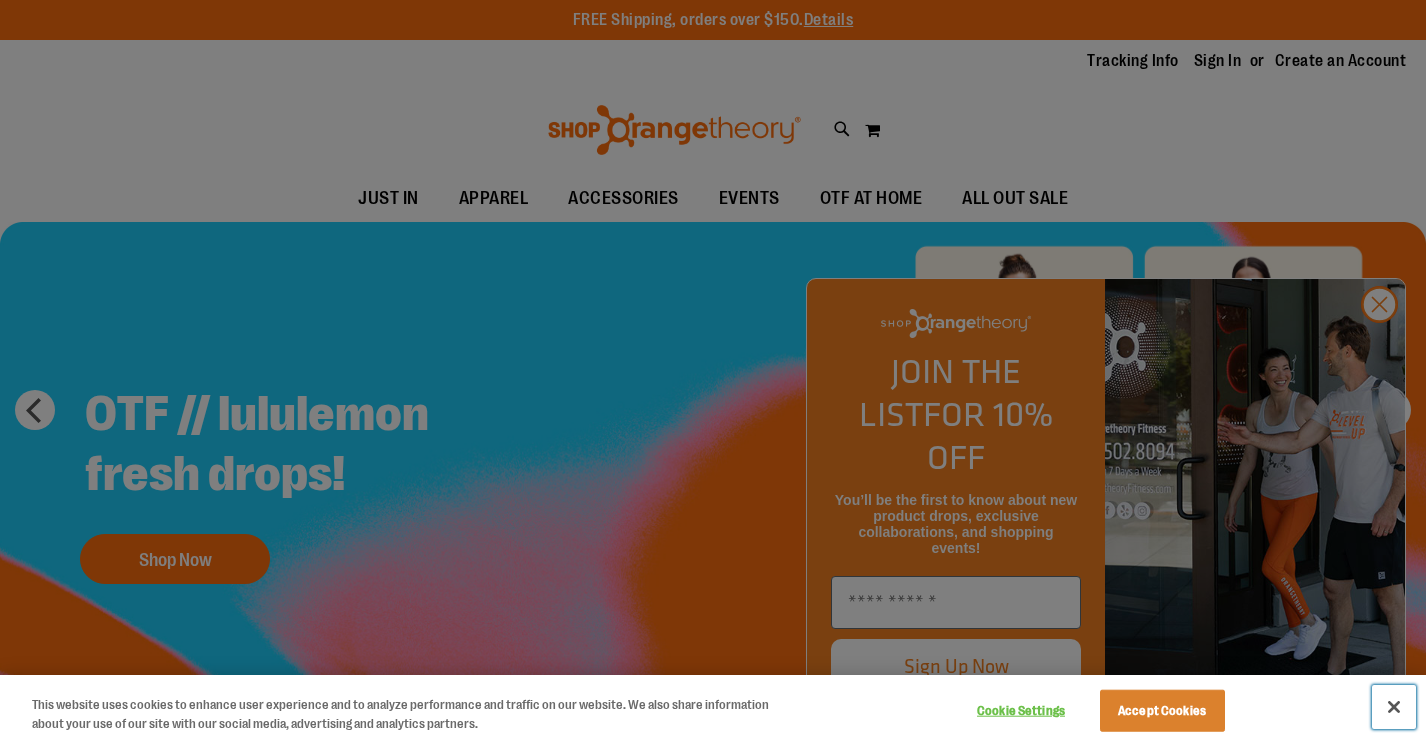 click at bounding box center [1394, 707] 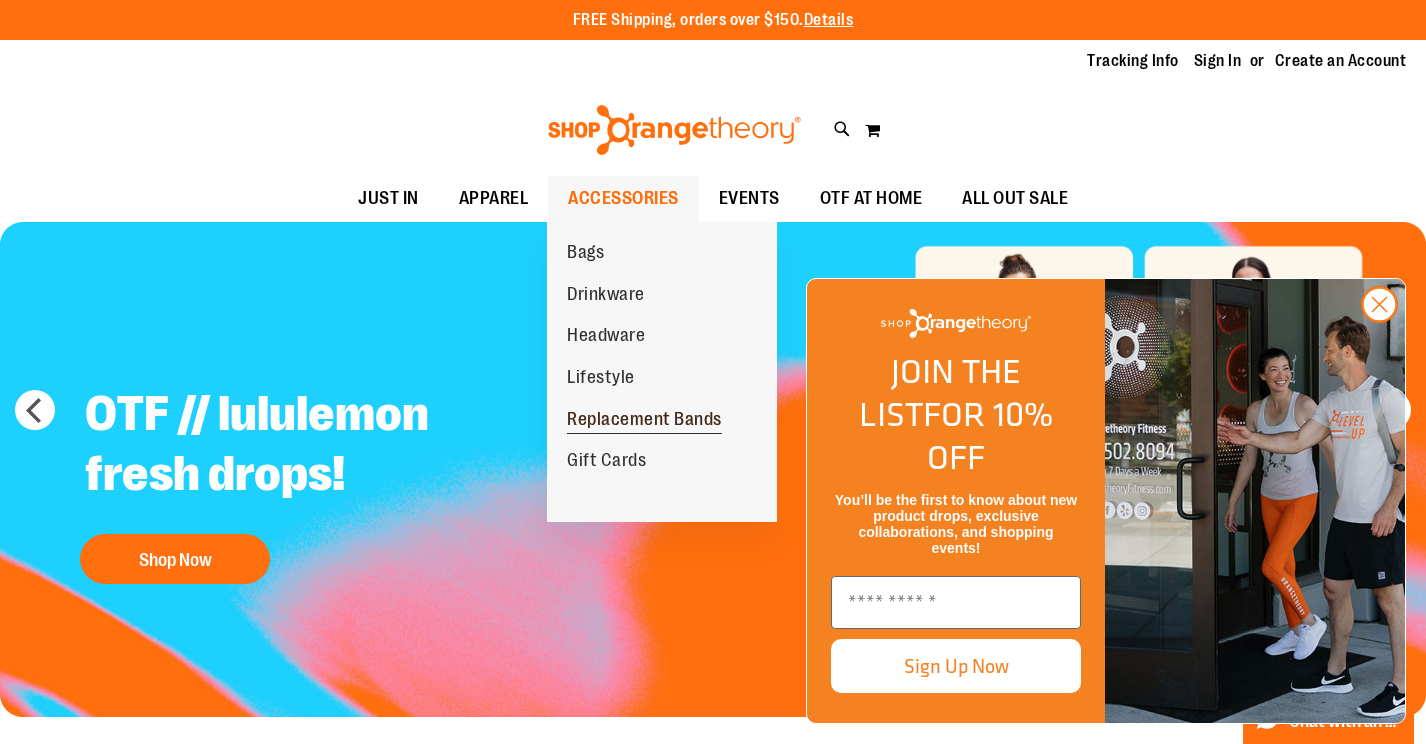 click on "Replacement Bands" at bounding box center [644, 421] 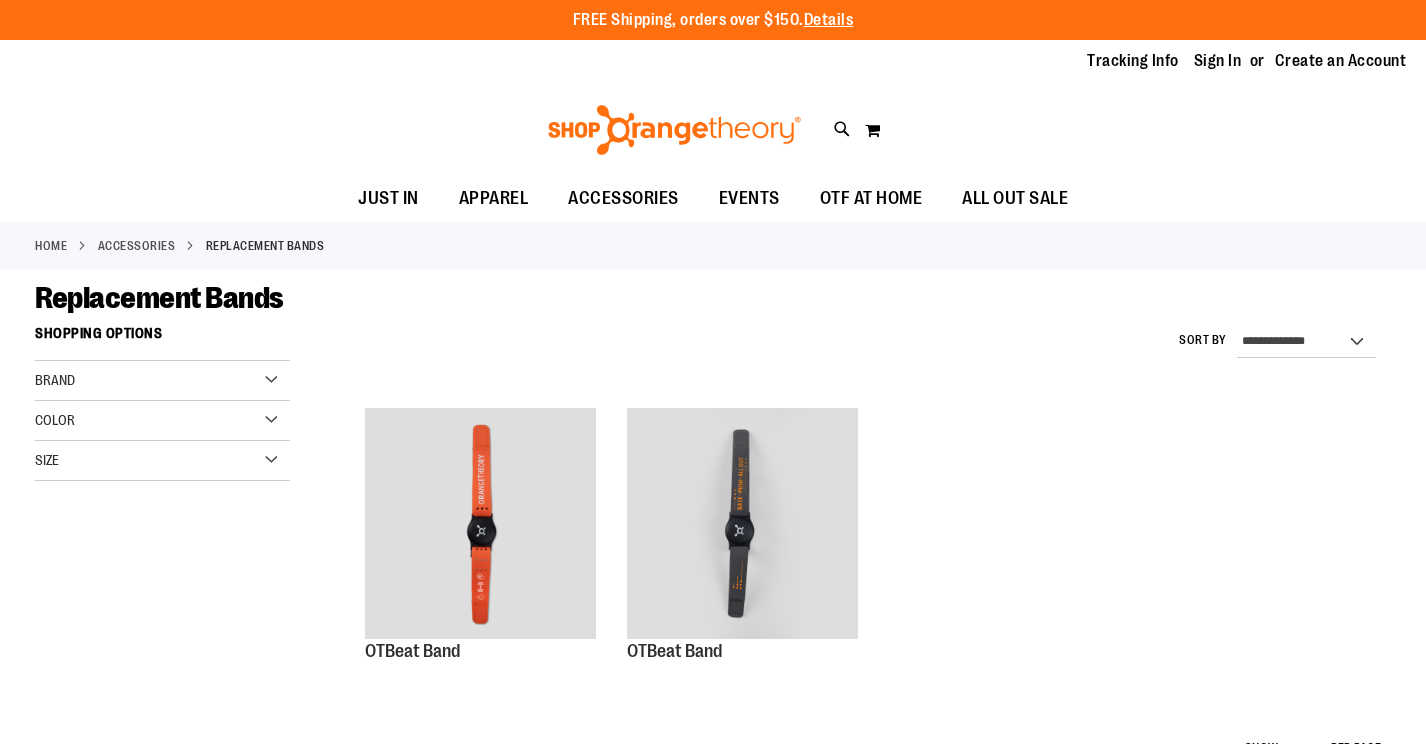 scroll, scrollTop: 0, scrollLeft: 0, axis: both 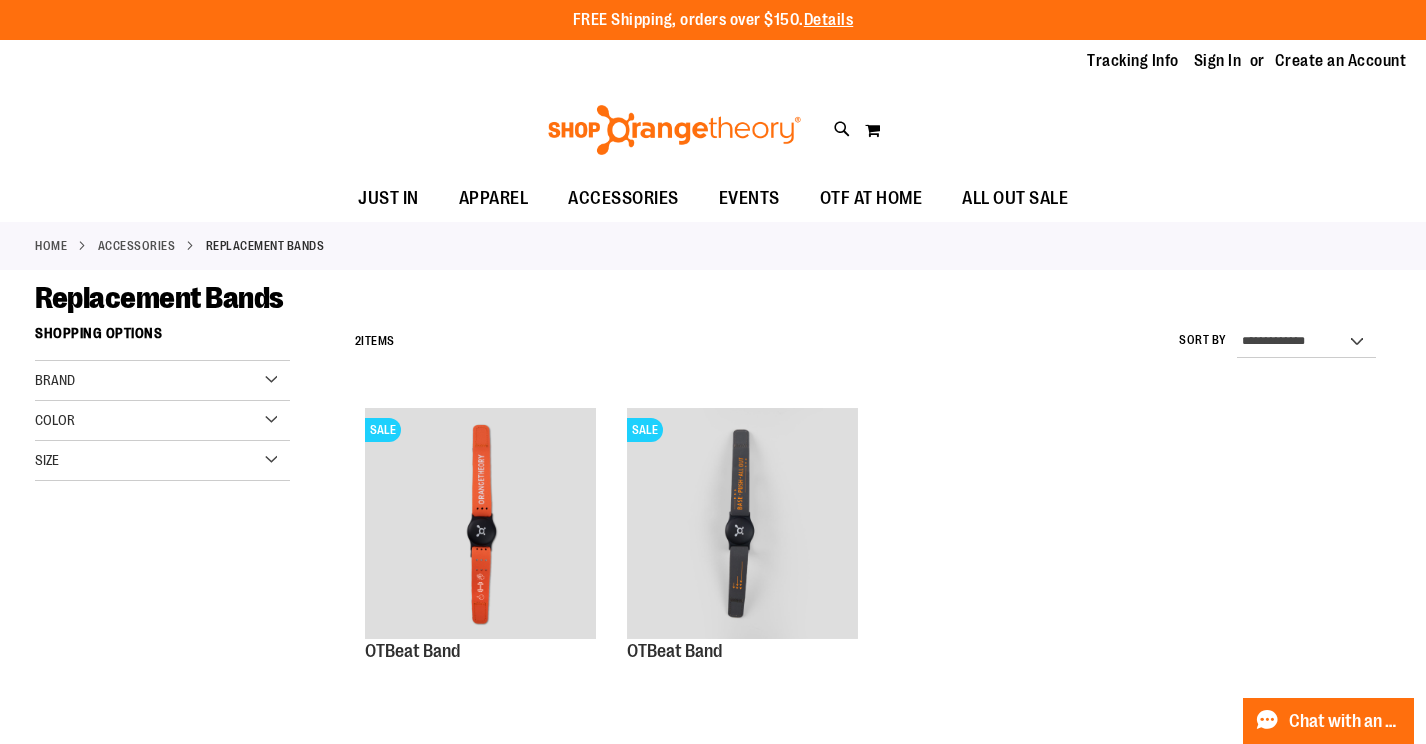 click on "**********" at bounding box center (868, 342) 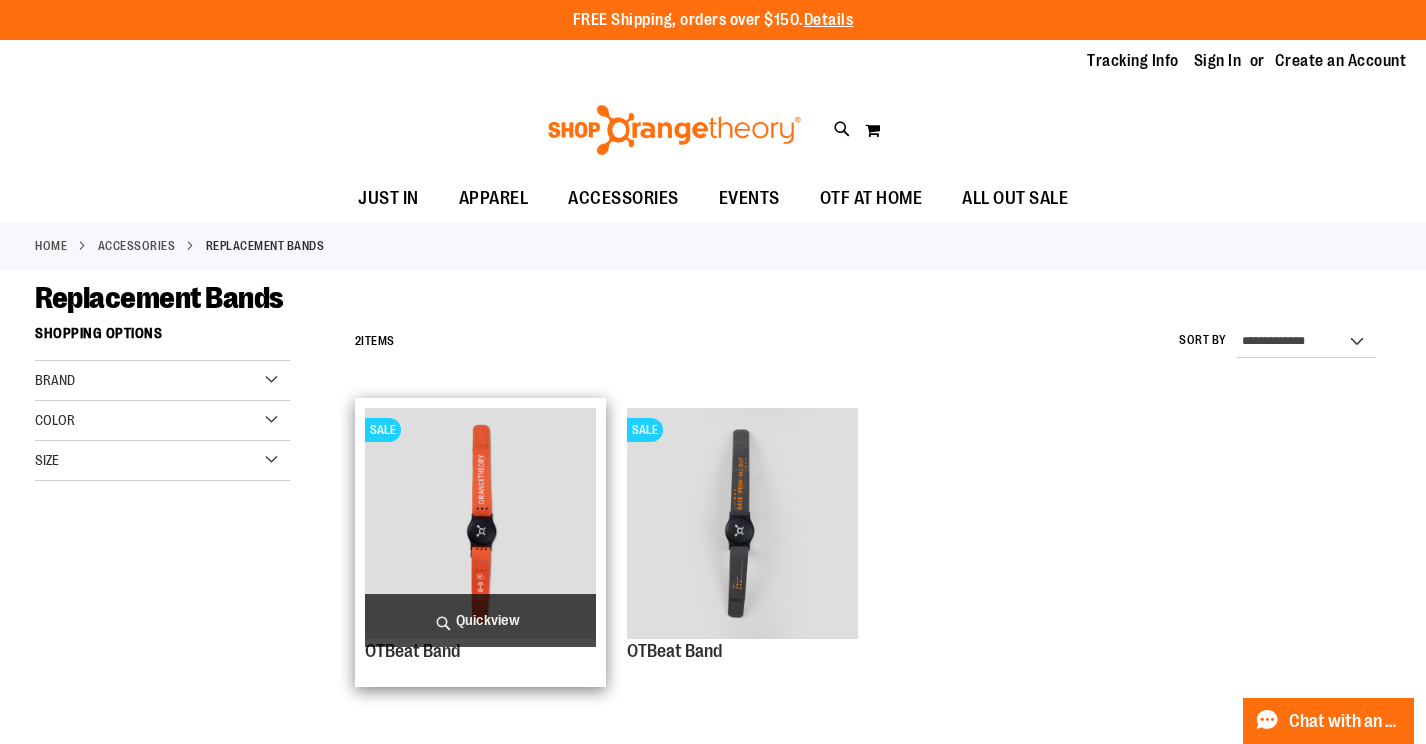 click at bounding box center (480, 523) 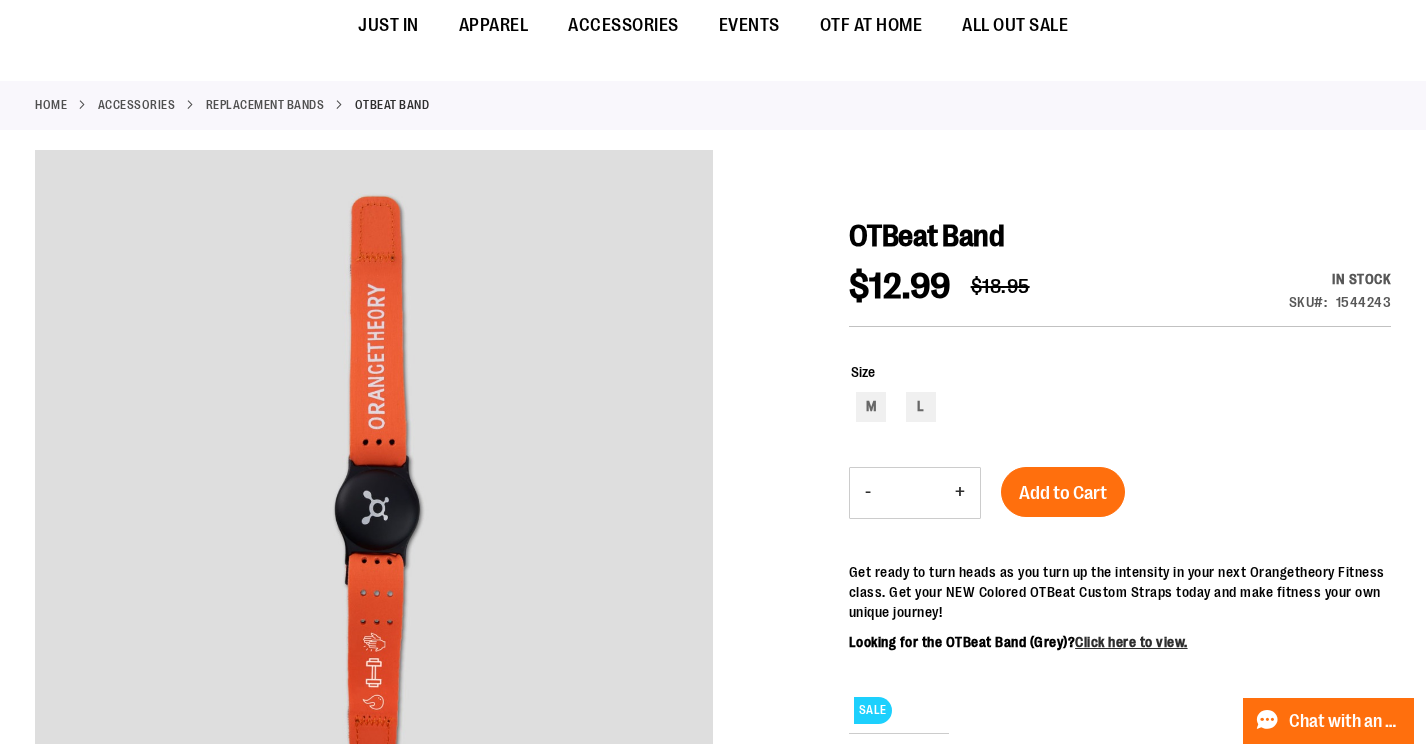 scroll, scrollTop: 0, scrollLeft: 0, axis: both 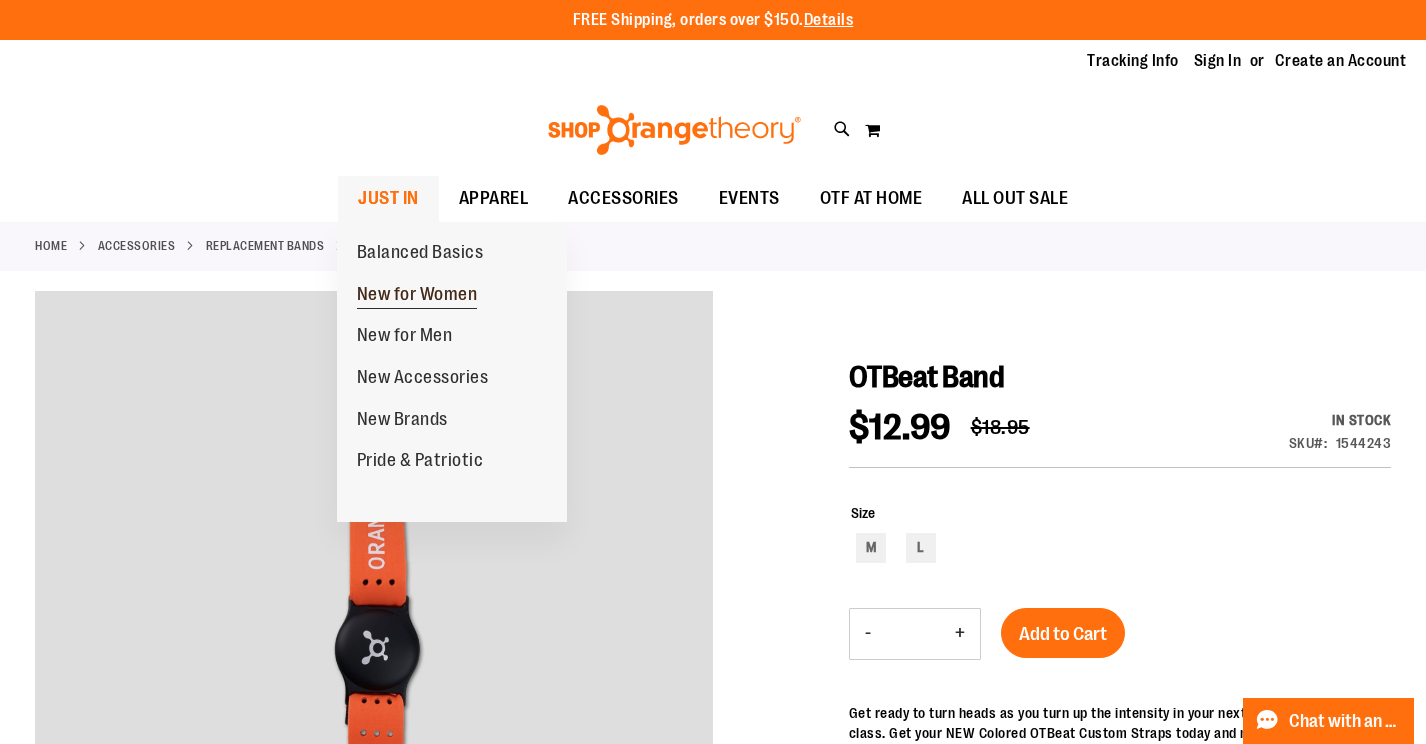 click on "New for Women" at bounding box center (417, 296) 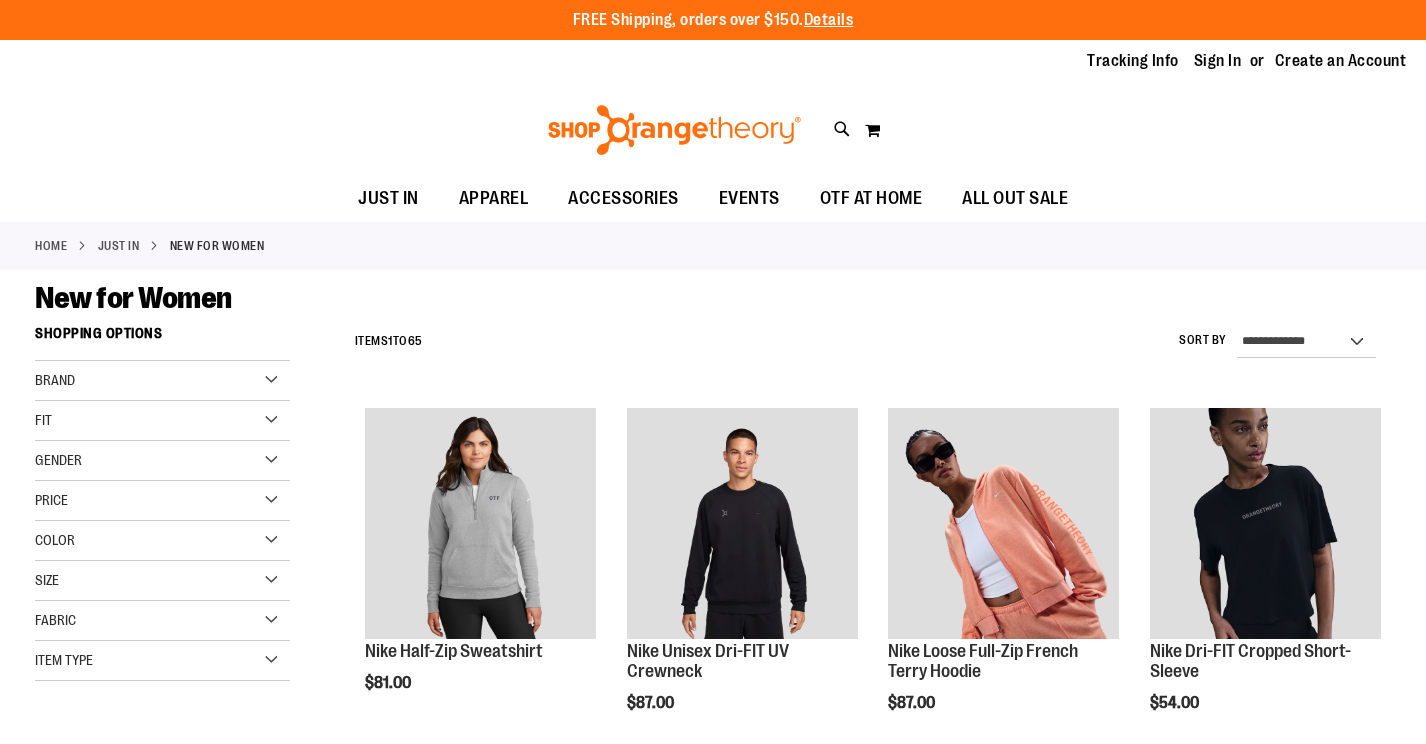 scroll, scrollTop: 0, scrollLeft: 0, axis: both 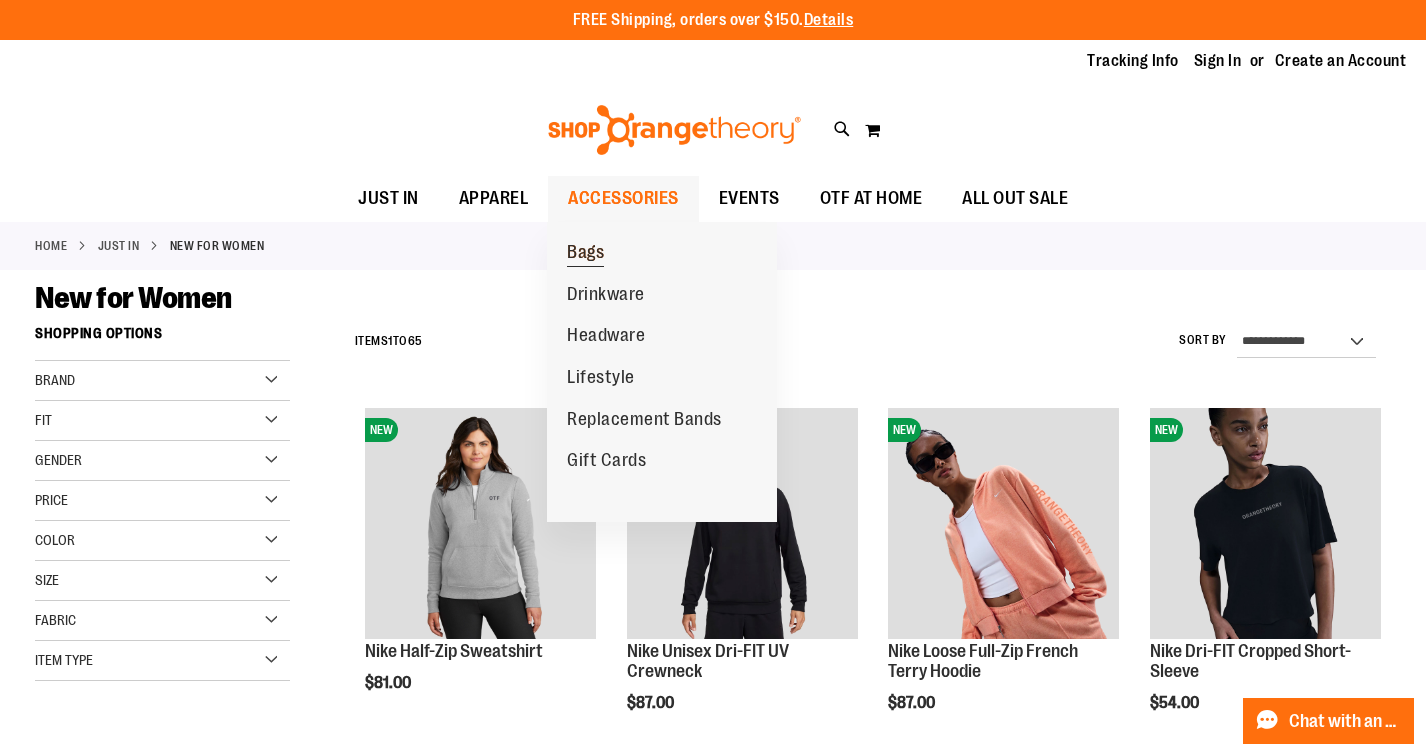 click on "Bags" at bounding box center [585, 254] 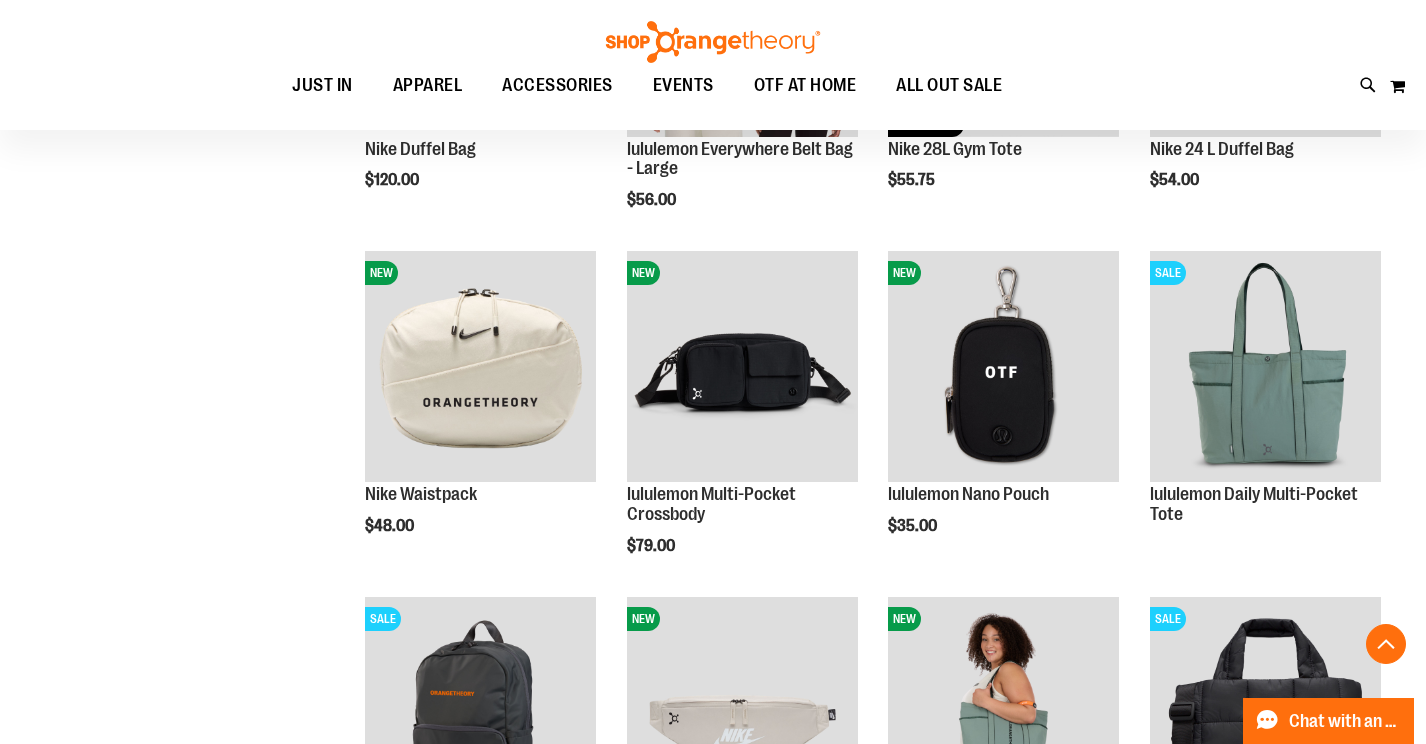 scroll, scrollTop: 504, scrollLeft: 0, axis: vertical 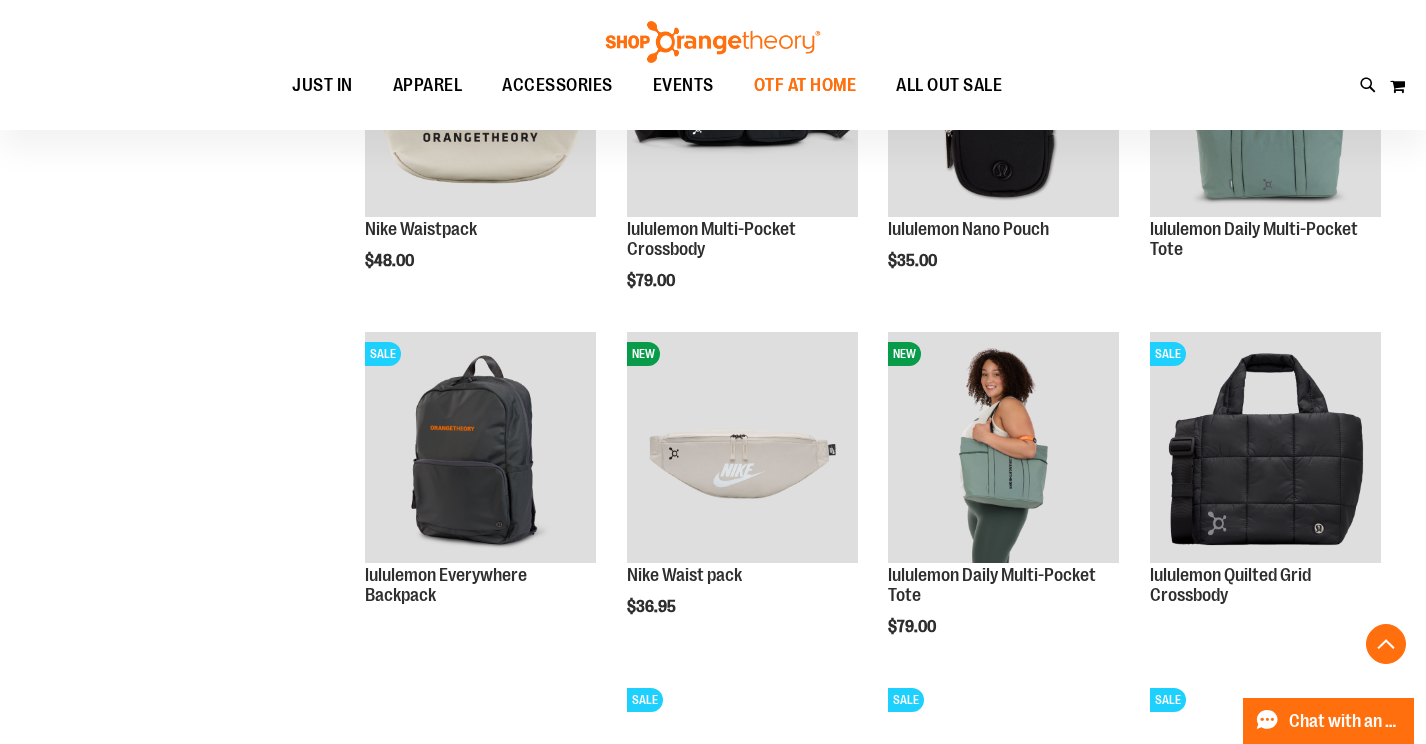 click on "OTF AT HOME" at bounding box center (805, 85) 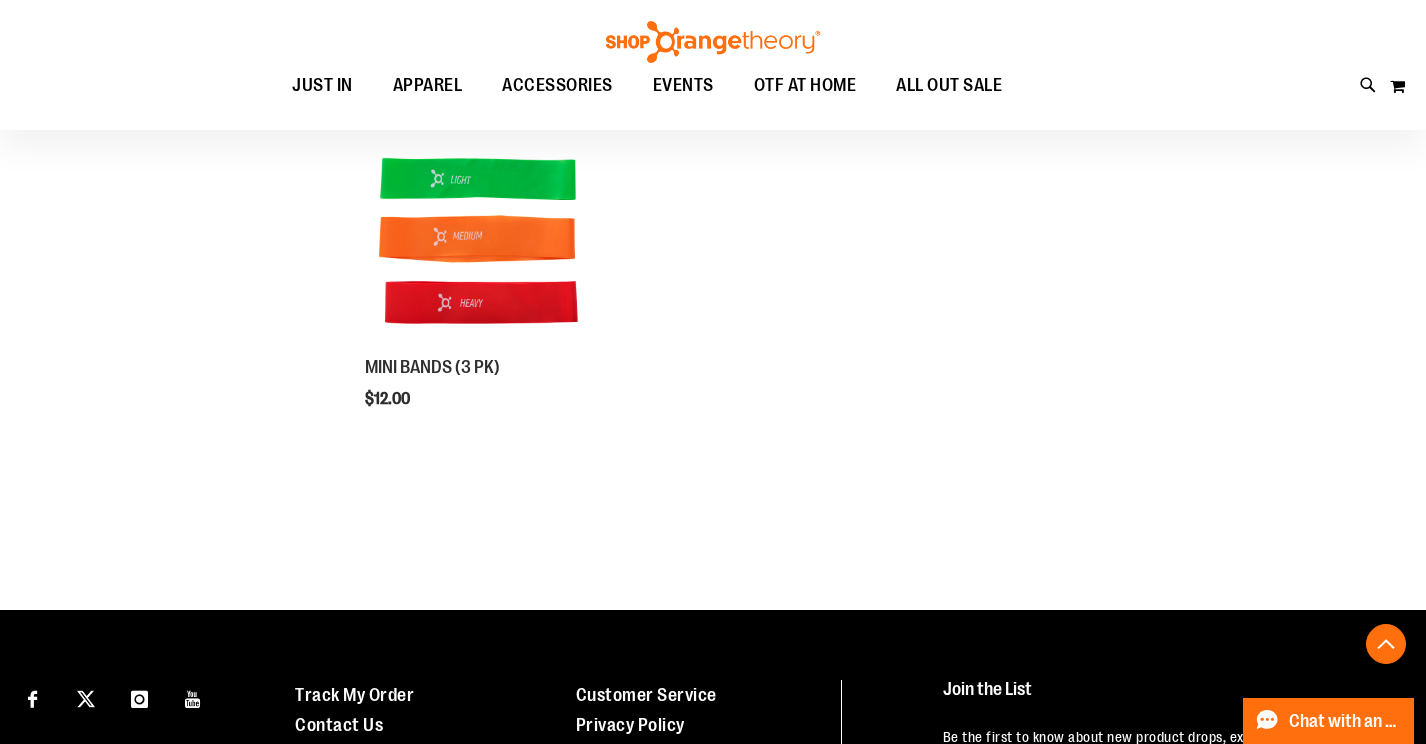 scroll, scrollTop: 0, scrollLeft: 0, axis: both 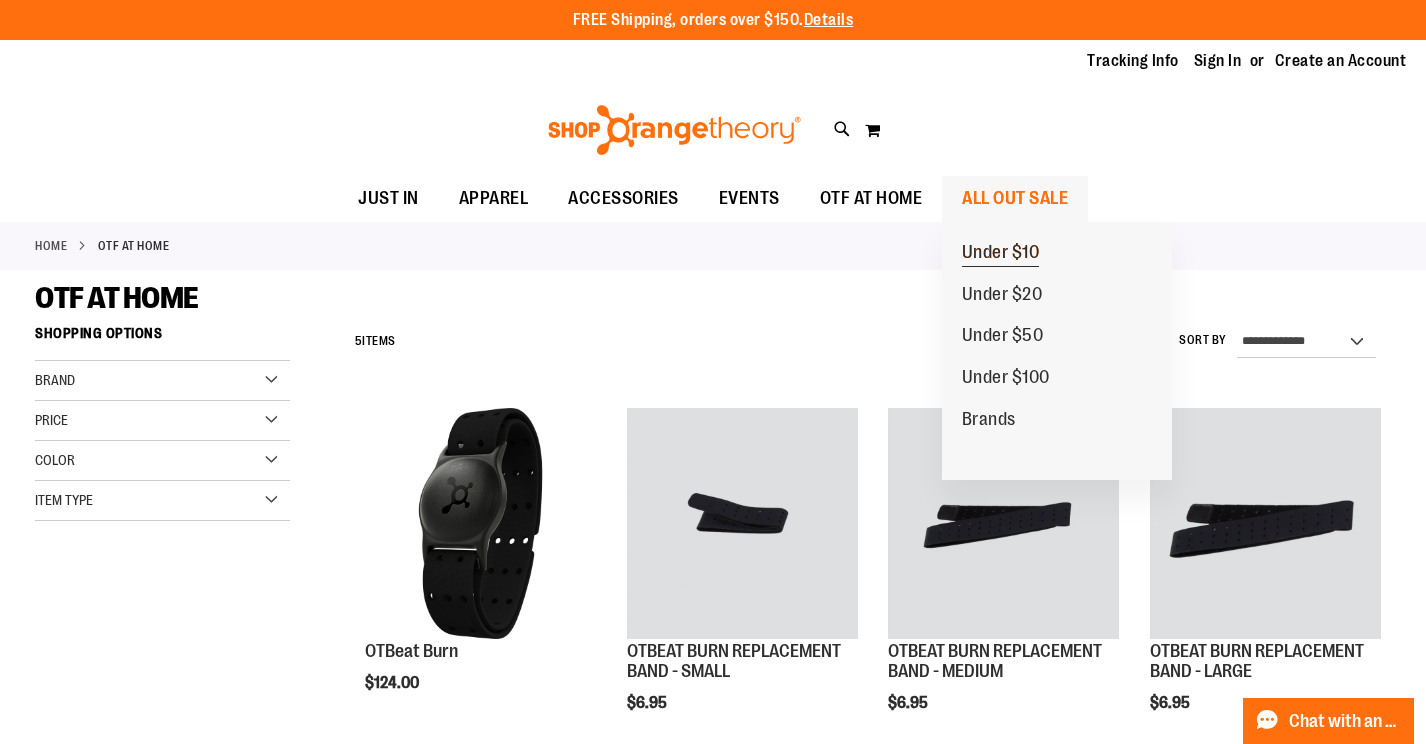 click on "Under $10" at bounding box center (1001, 254) 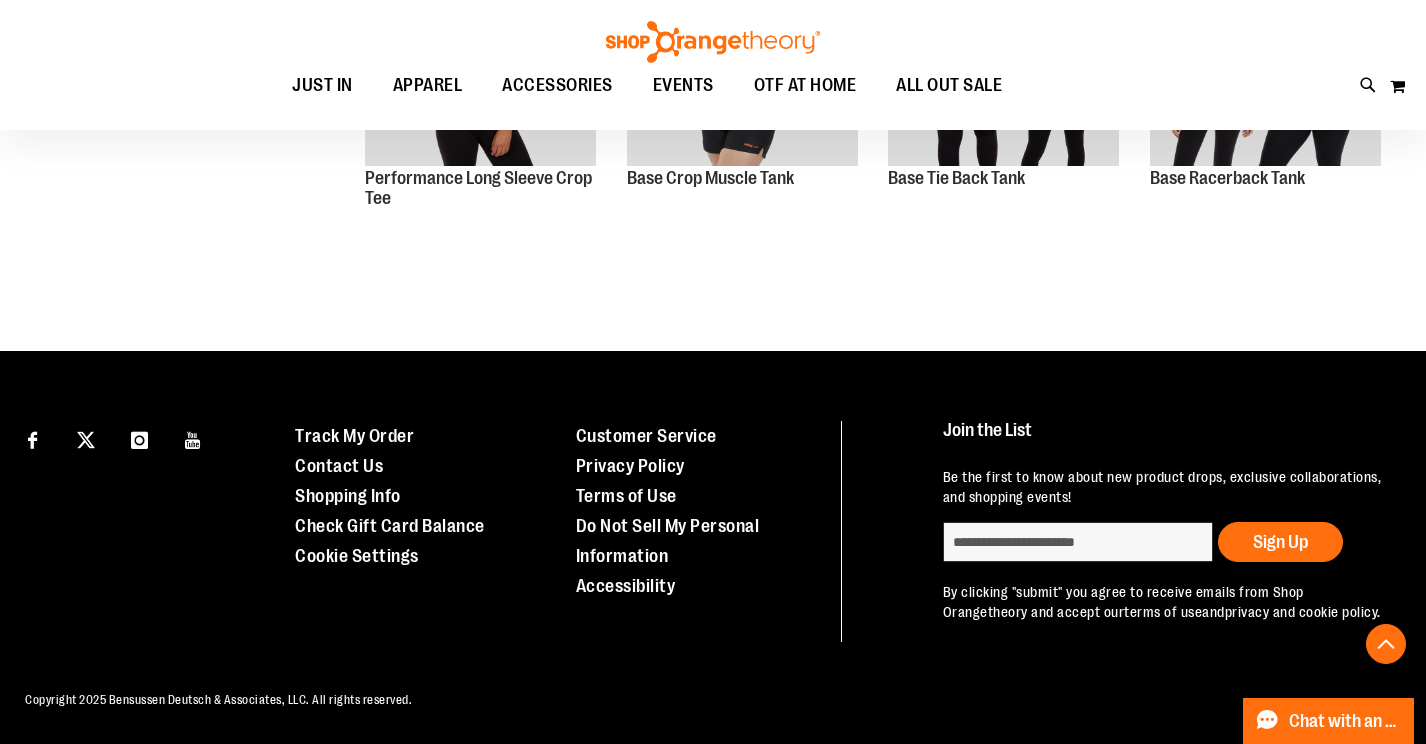 scroll, scrollTop: 0, scrollLeft: 0, axis: both 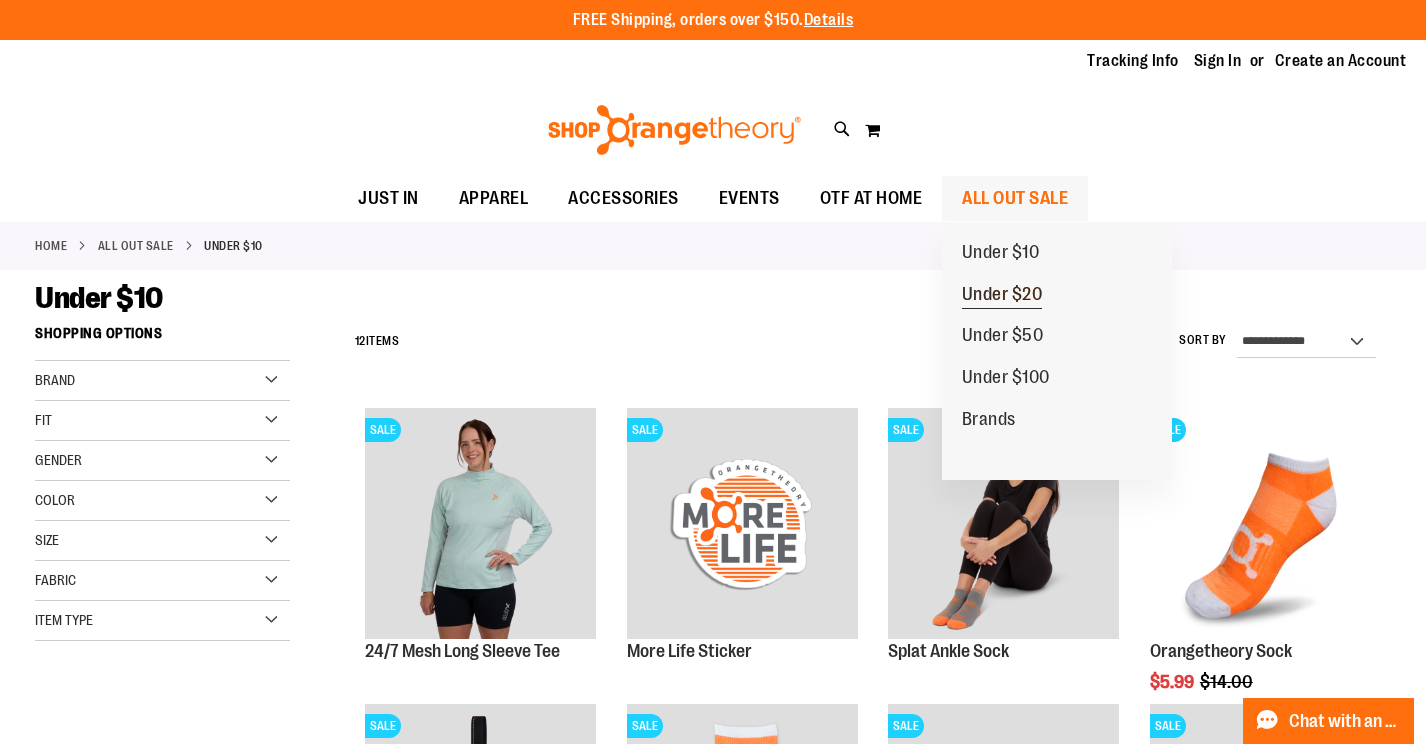 click on "Under $20" at bounding box center (1002, 296) 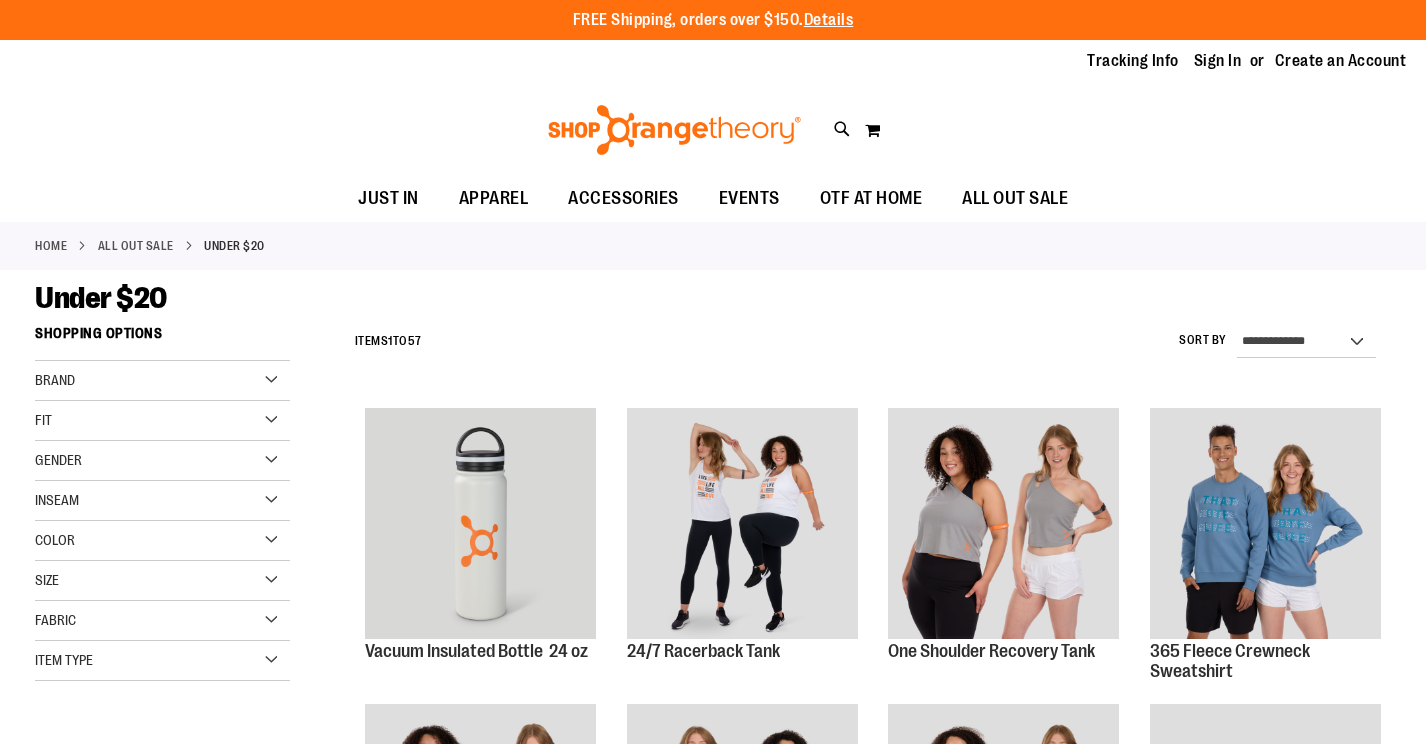 scroll, scrollTop: 0, scrollLeft: 0, axis: both 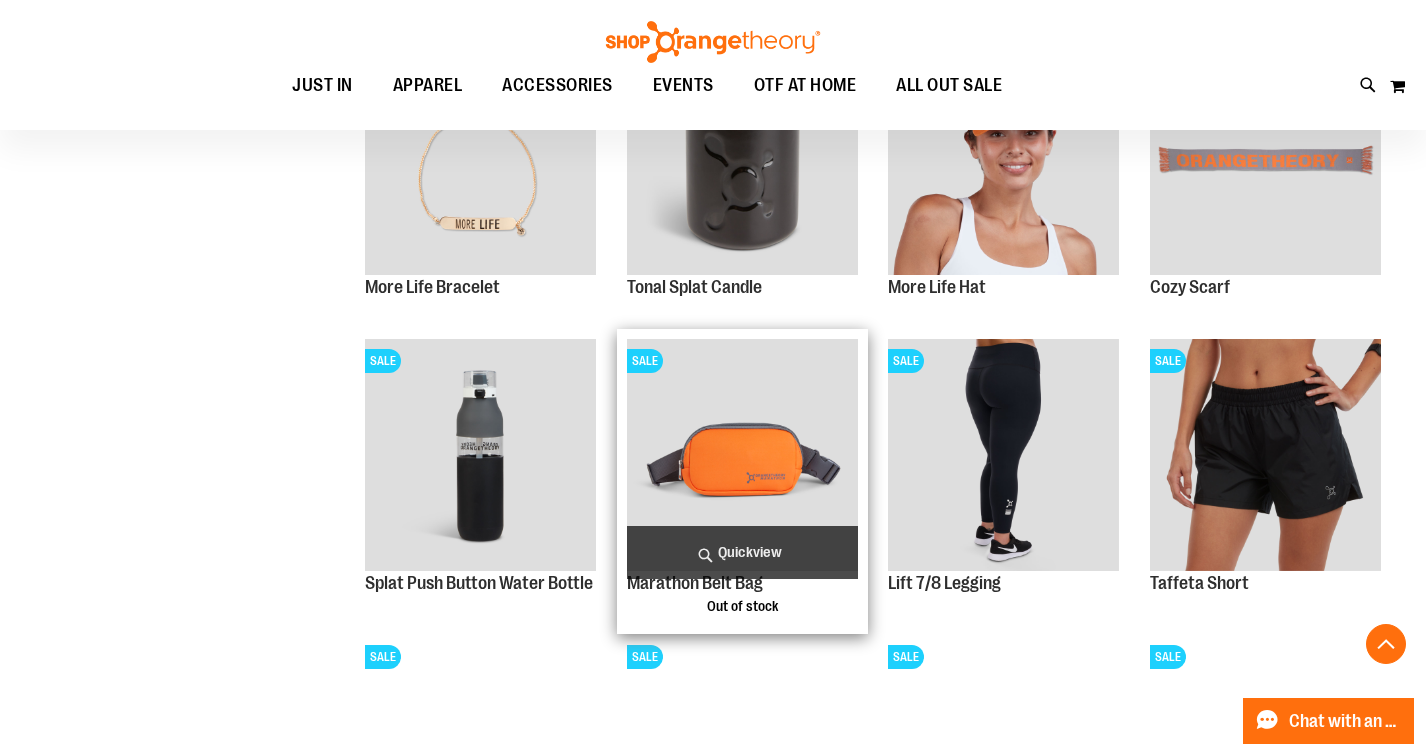 click at bounding box center [742, 454] 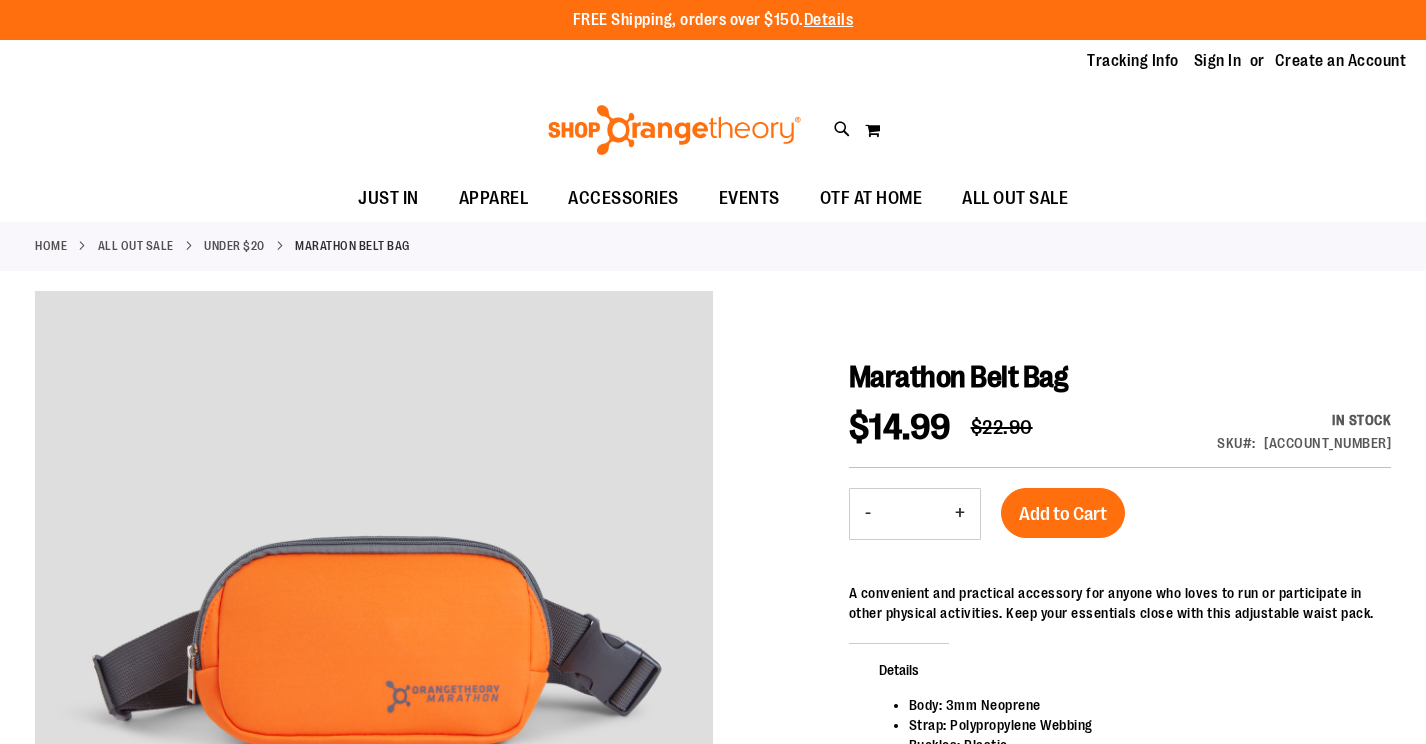 scroll, scrollTop: 0, scrollLeft: 0, axis: both 